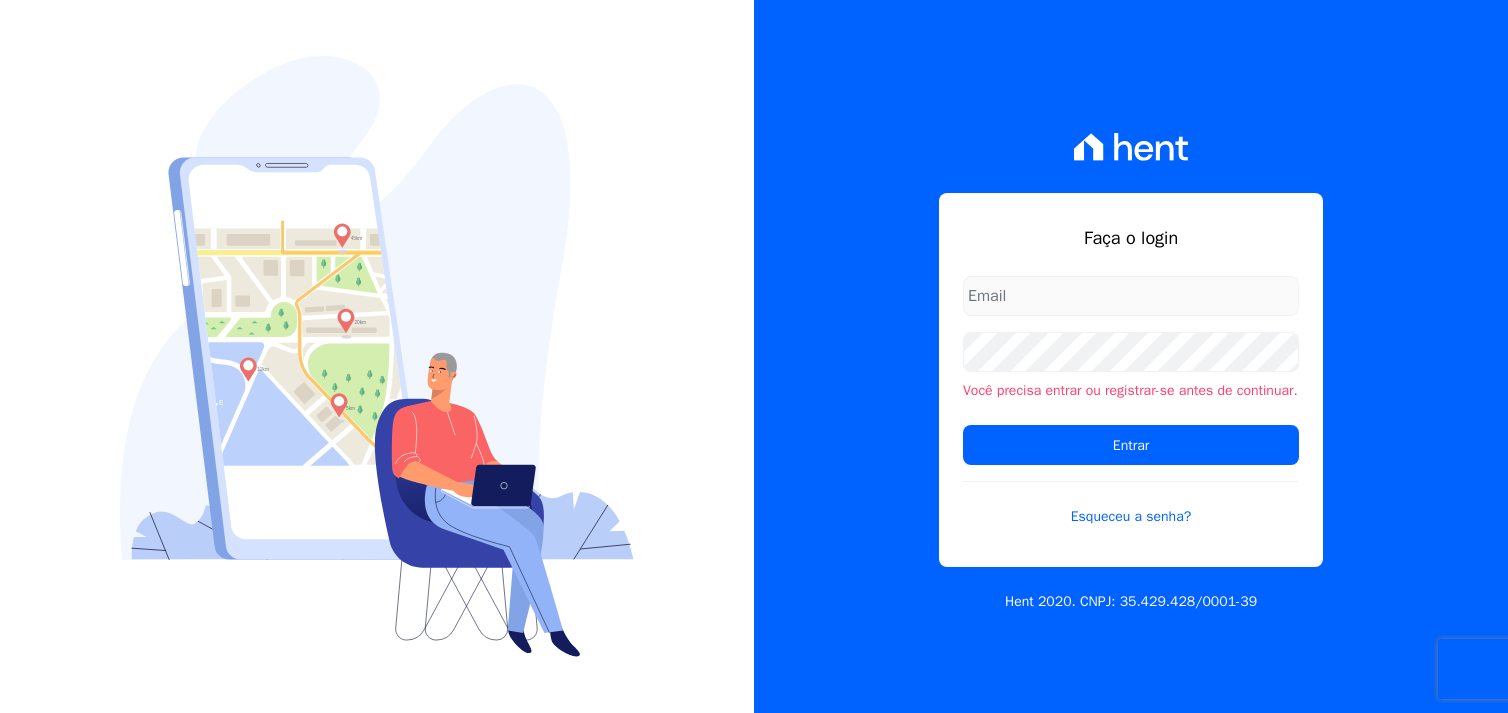 scroll, scrollTop: 0, scrollLeft: 0, axis: both 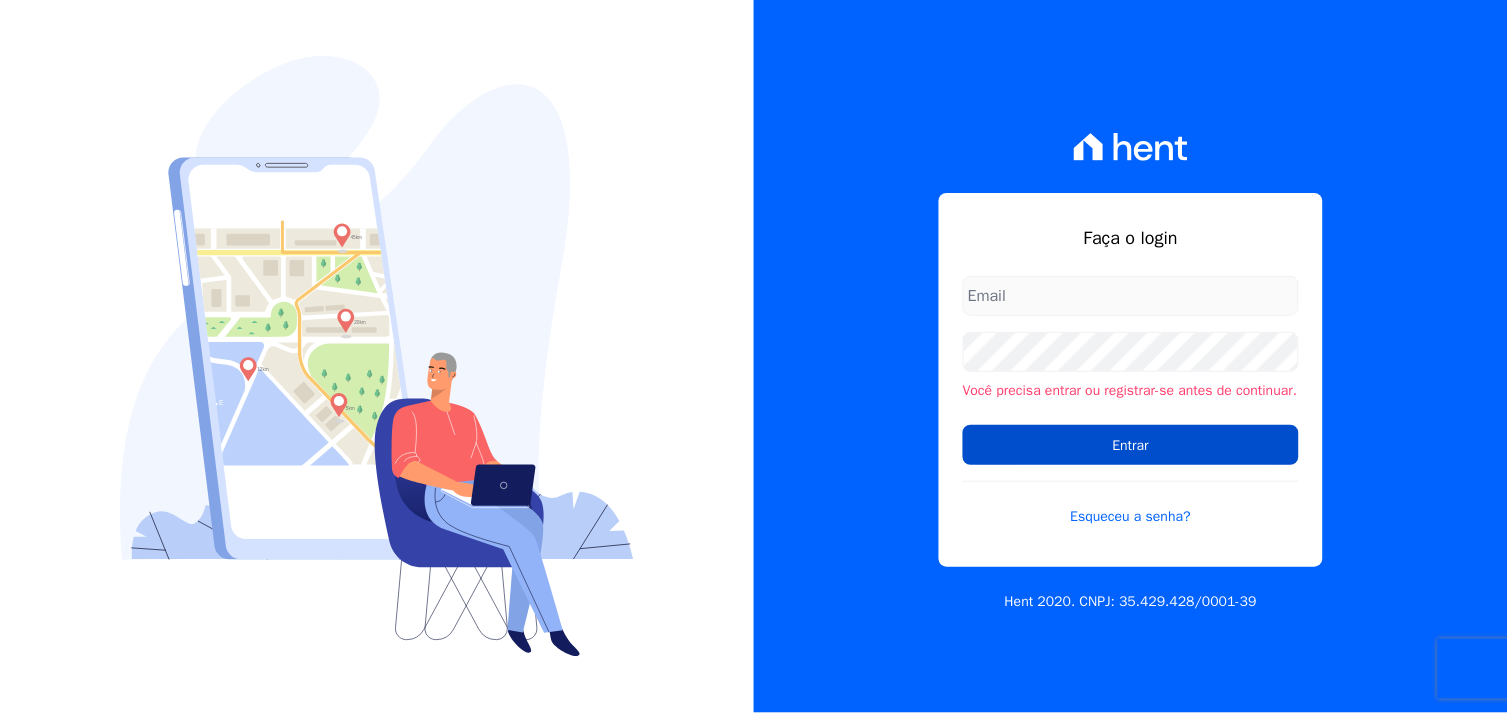 type on "[EMAIL]" 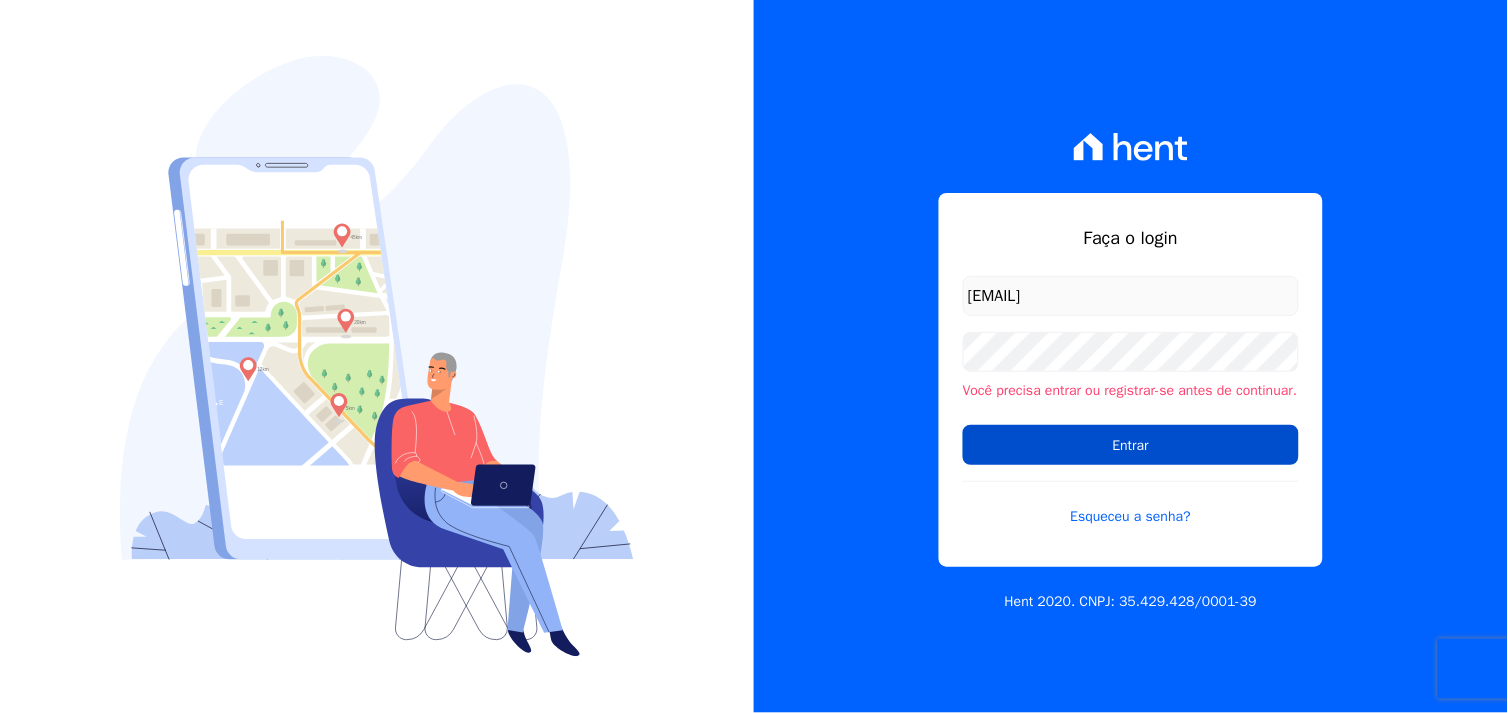 click on "Entrar" at bounding box center [1131, 445] 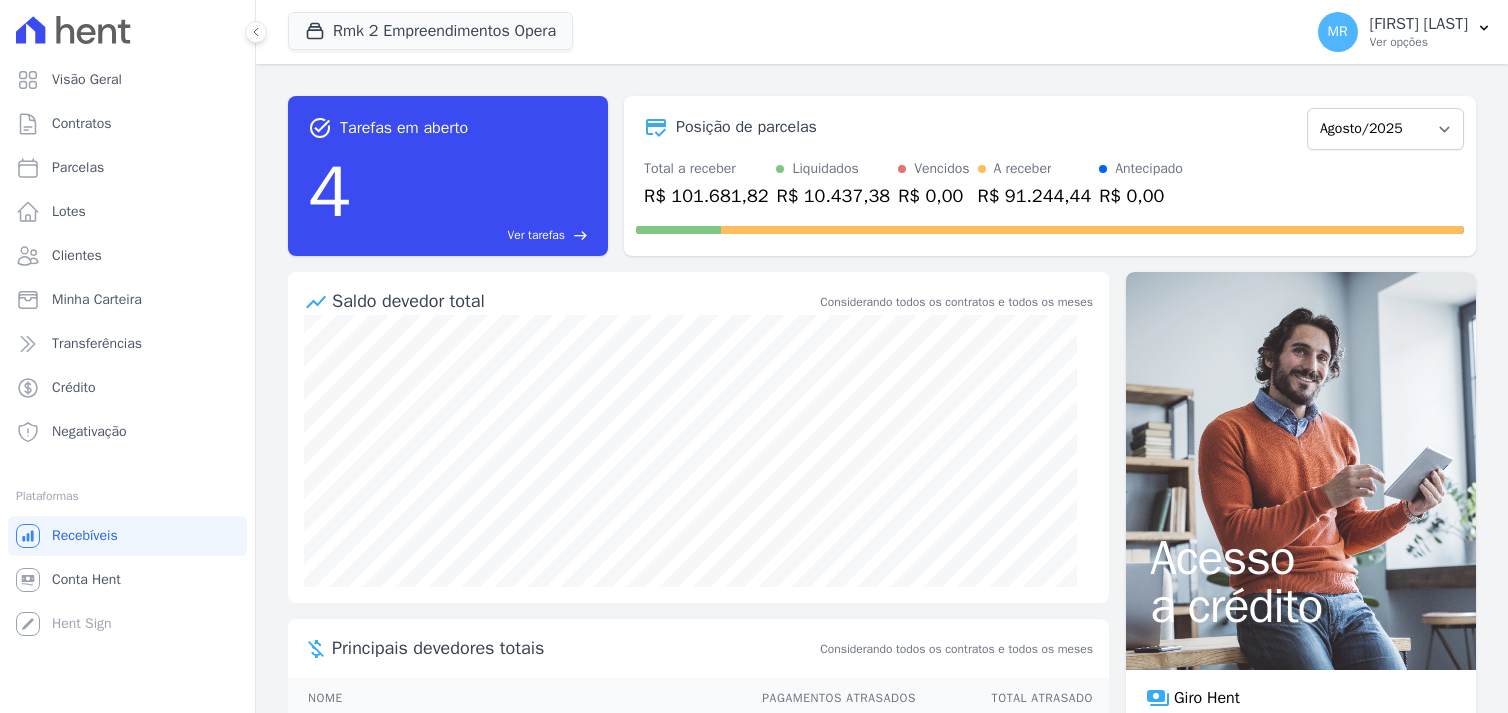 scroll, scrollTop: 0, scrollLeft: 0, axis: both 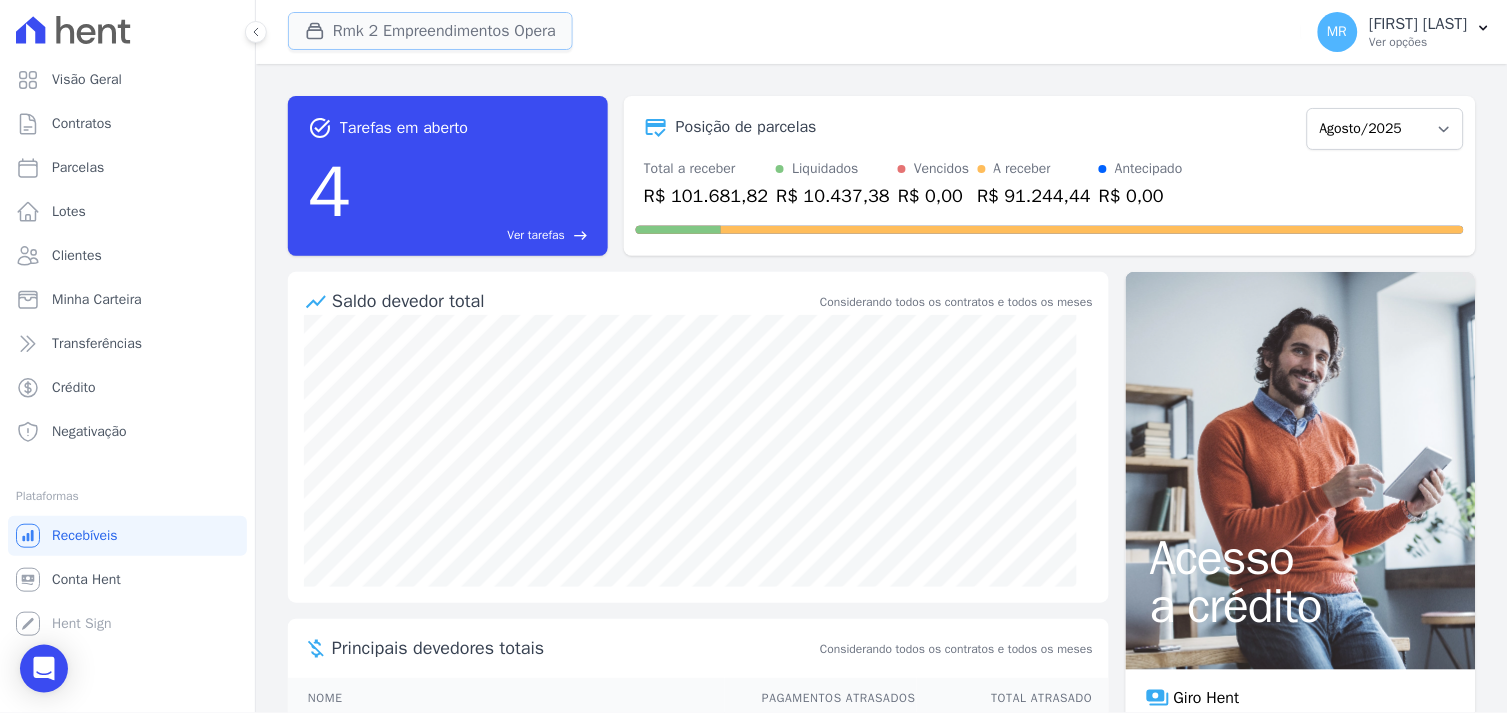 click on "Rmk 2 Empreendimentos Opera" at bounding box center [430, 31] 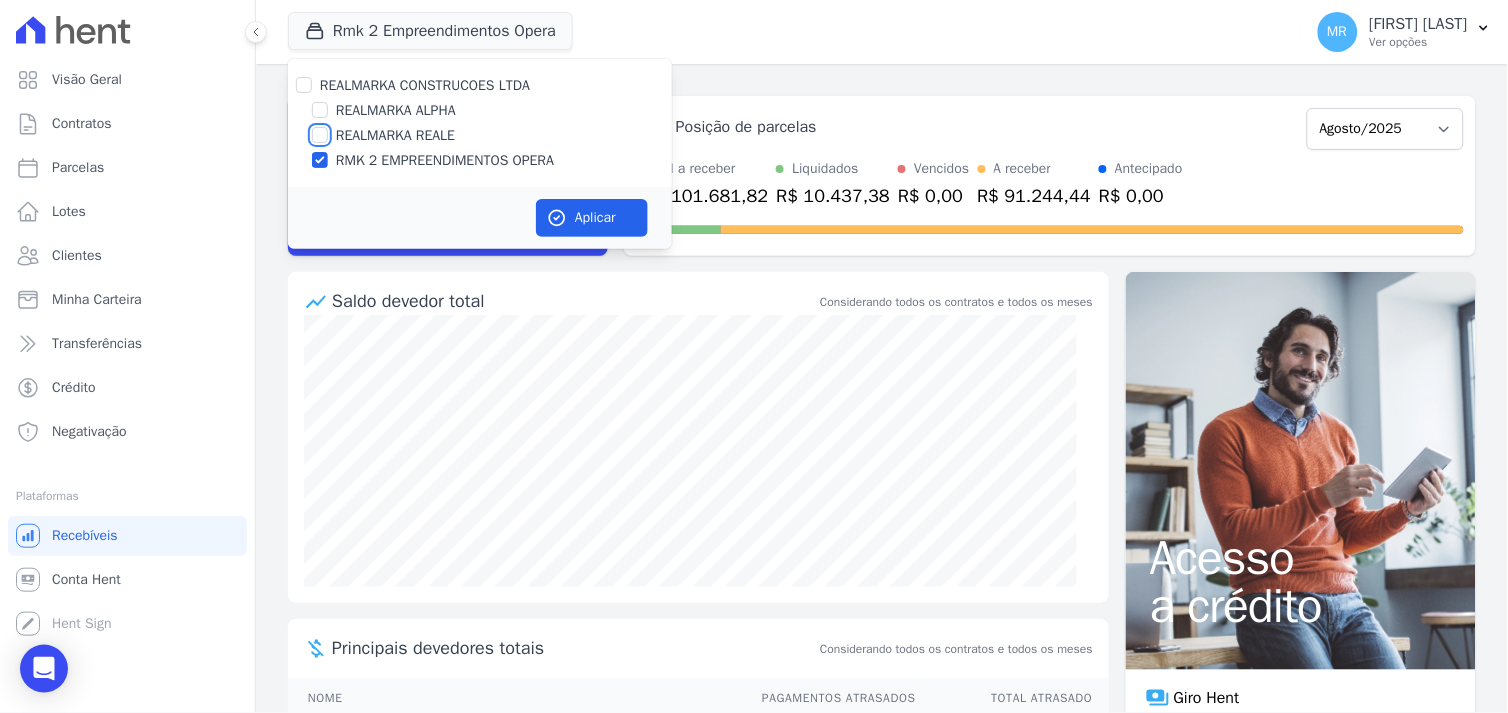 drag, startPoint x: 321, startPoint y: 135, endPoint x: 323, endPoint y: 156, distance: 21.095022 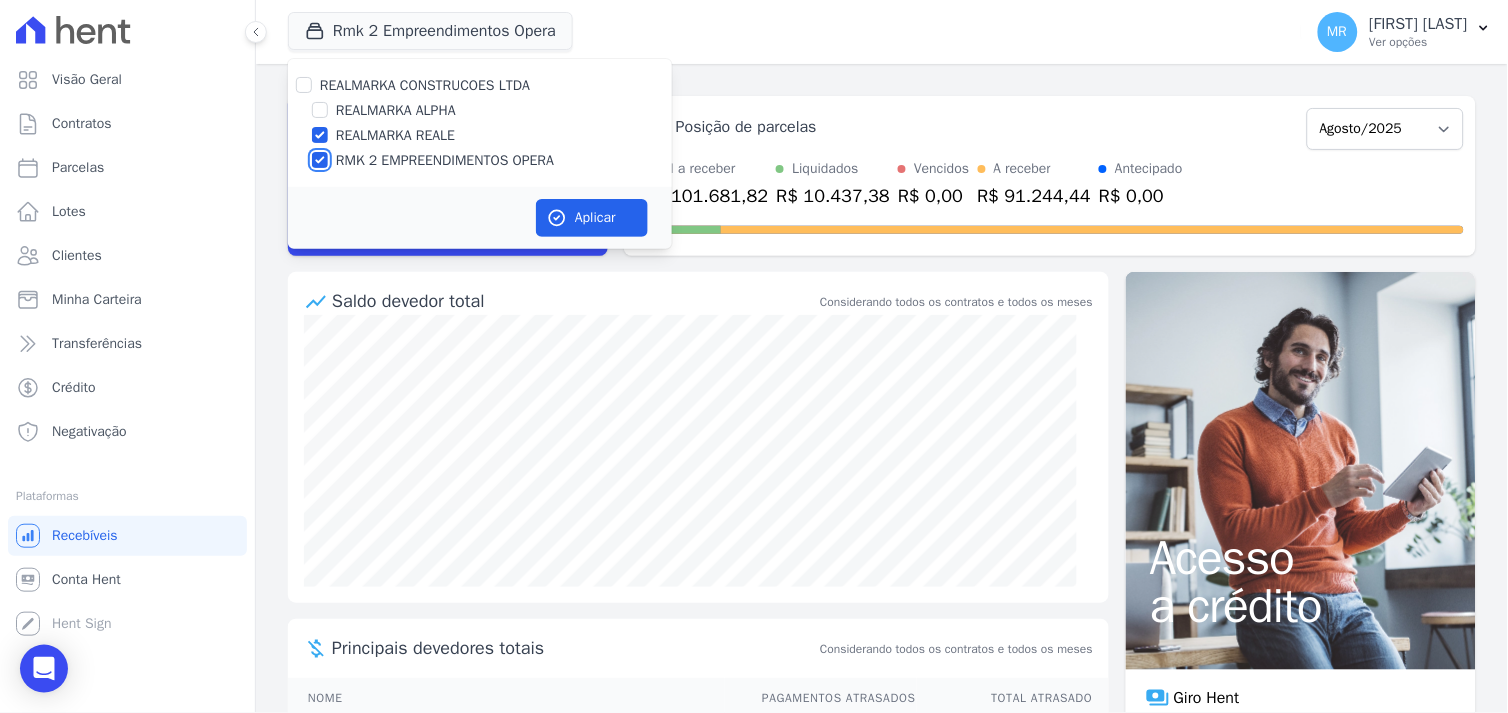 click on "[BRAND] [BRAND_TYPE]" at bounding box center (320, 160) 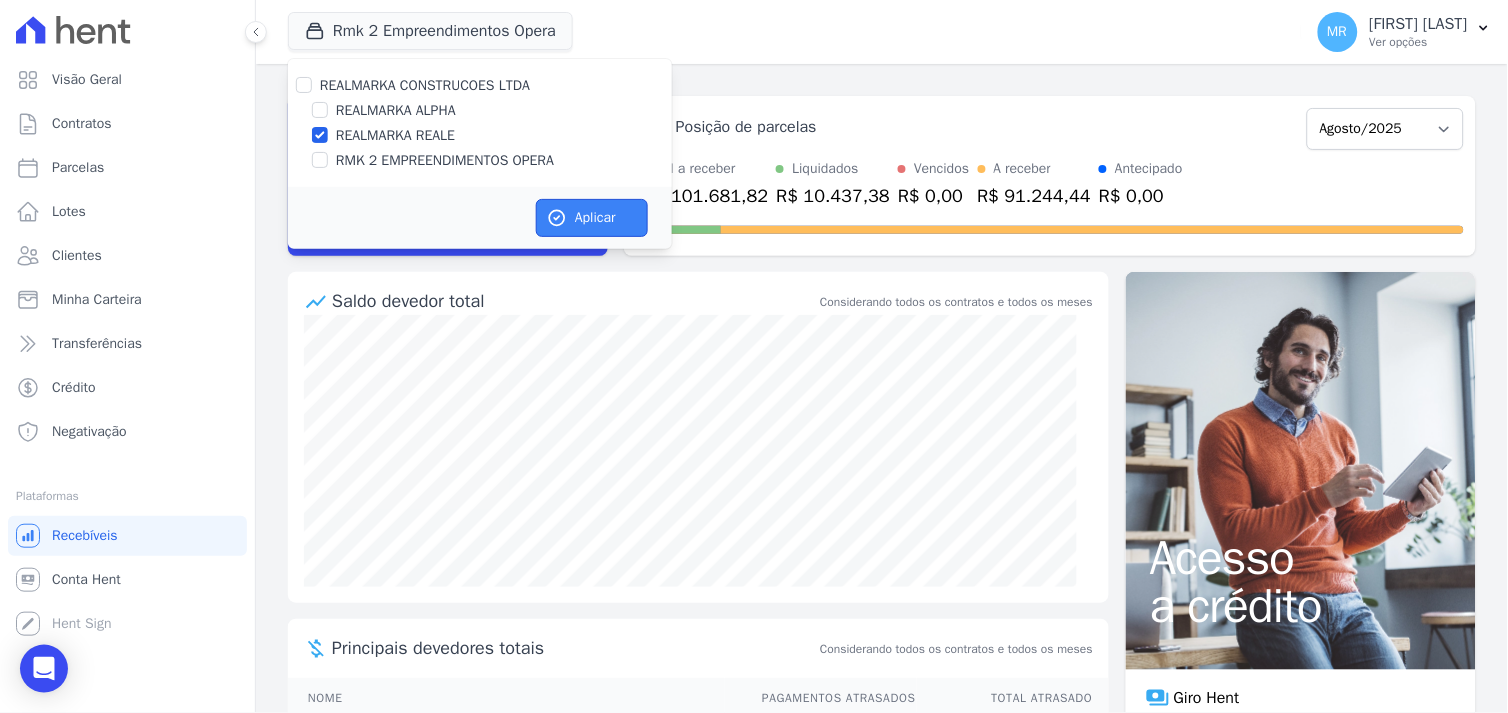 click on "Aplicar" at bounding box center [592, 218] 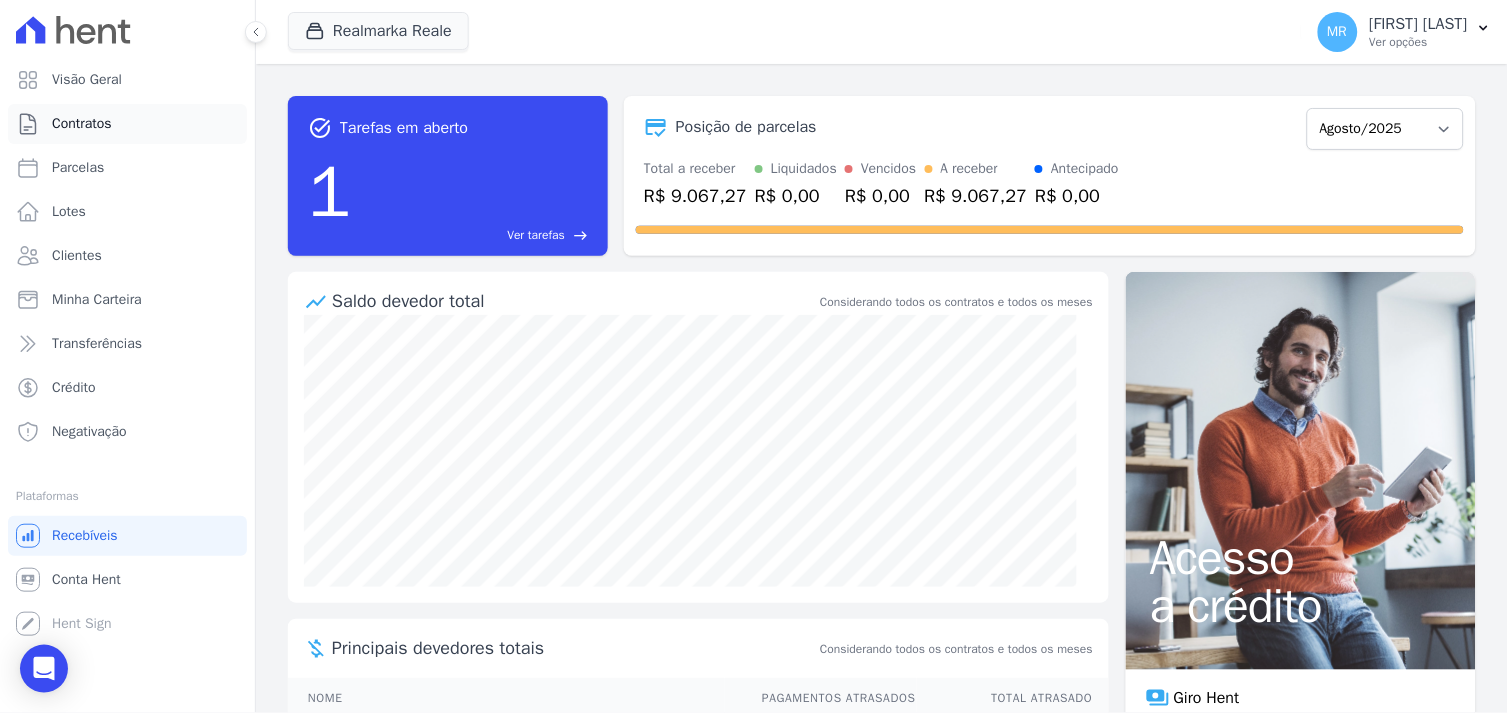 click on "Contratos" at bounding box center (82, 124) 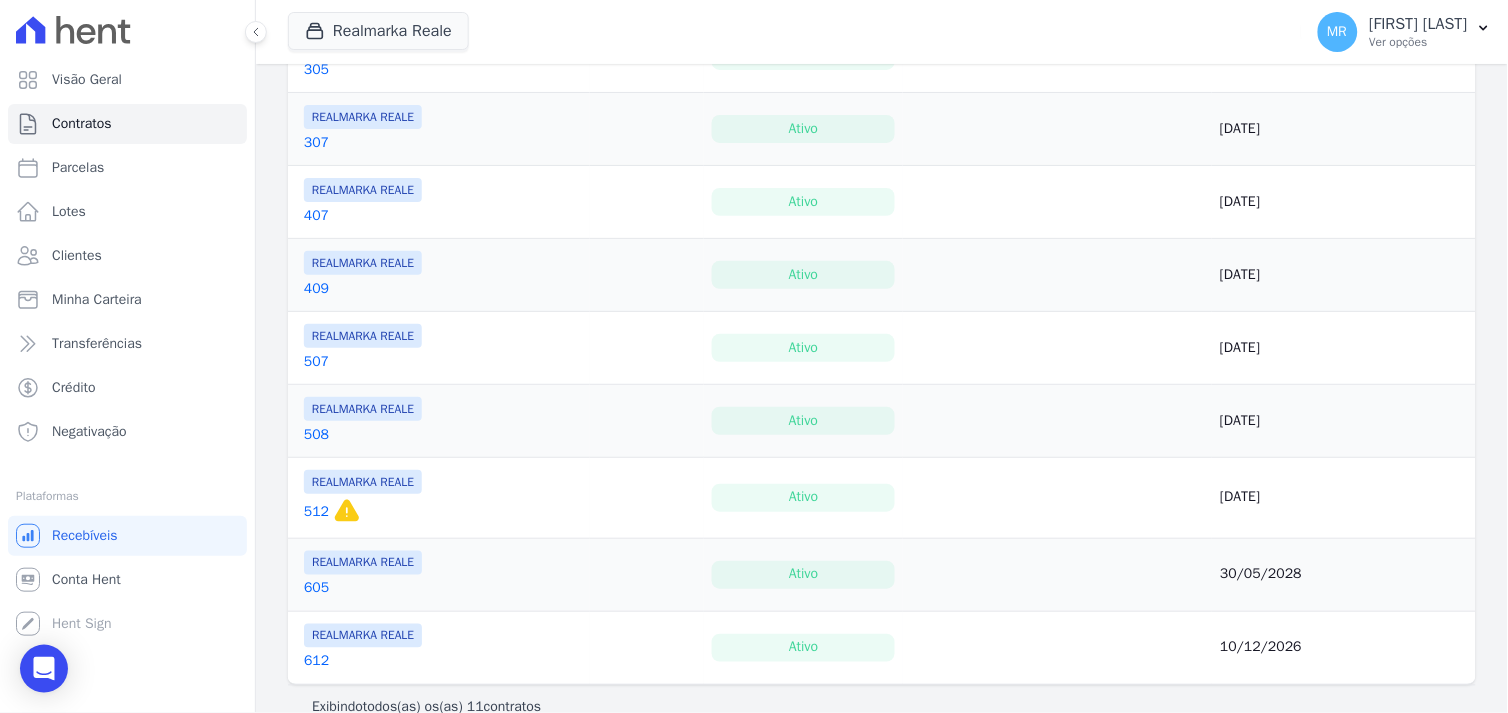 scroll, scrollTop: 522, scrollLeft: 0, axis: vertical 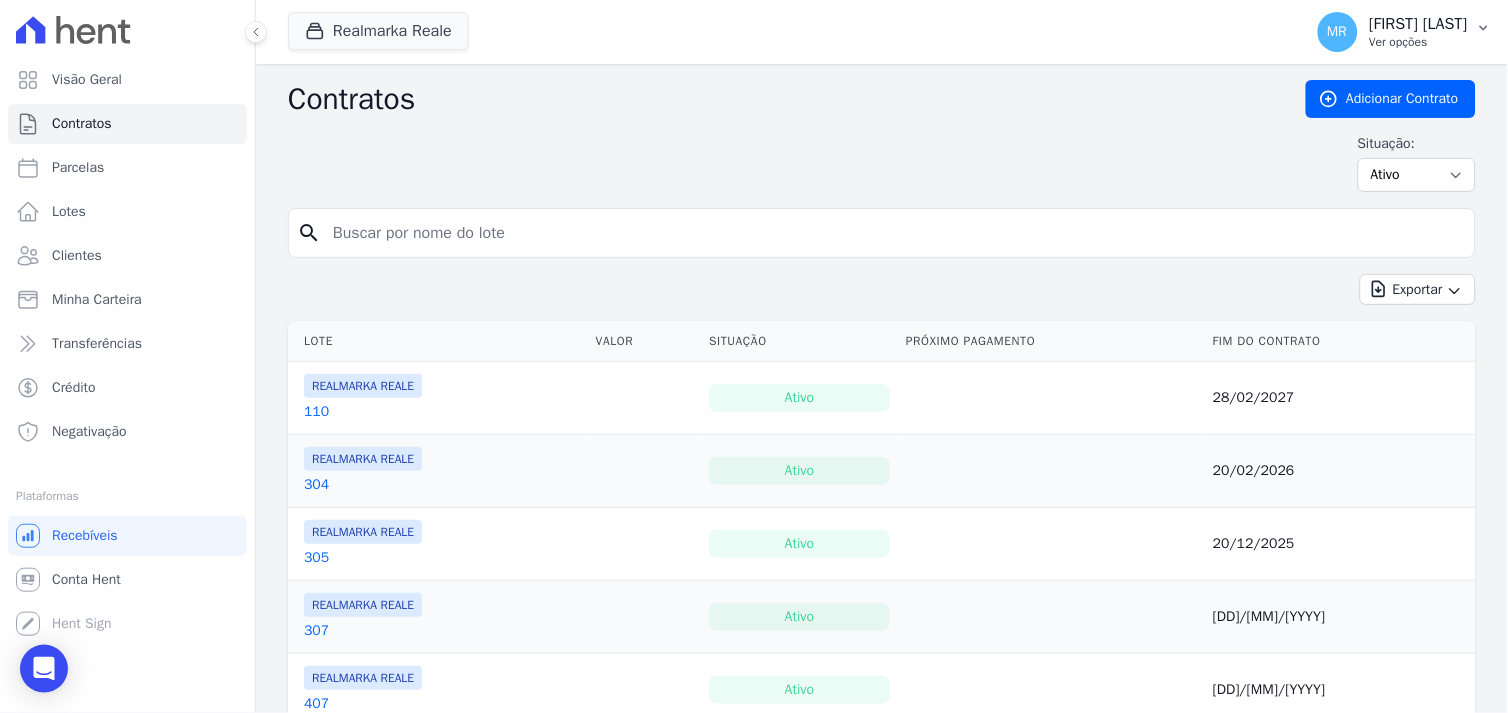drag, startPoint x: 1432, startPoint y: 25, endPoint x: 1402, endPoint y: 104, distance: 84.50444 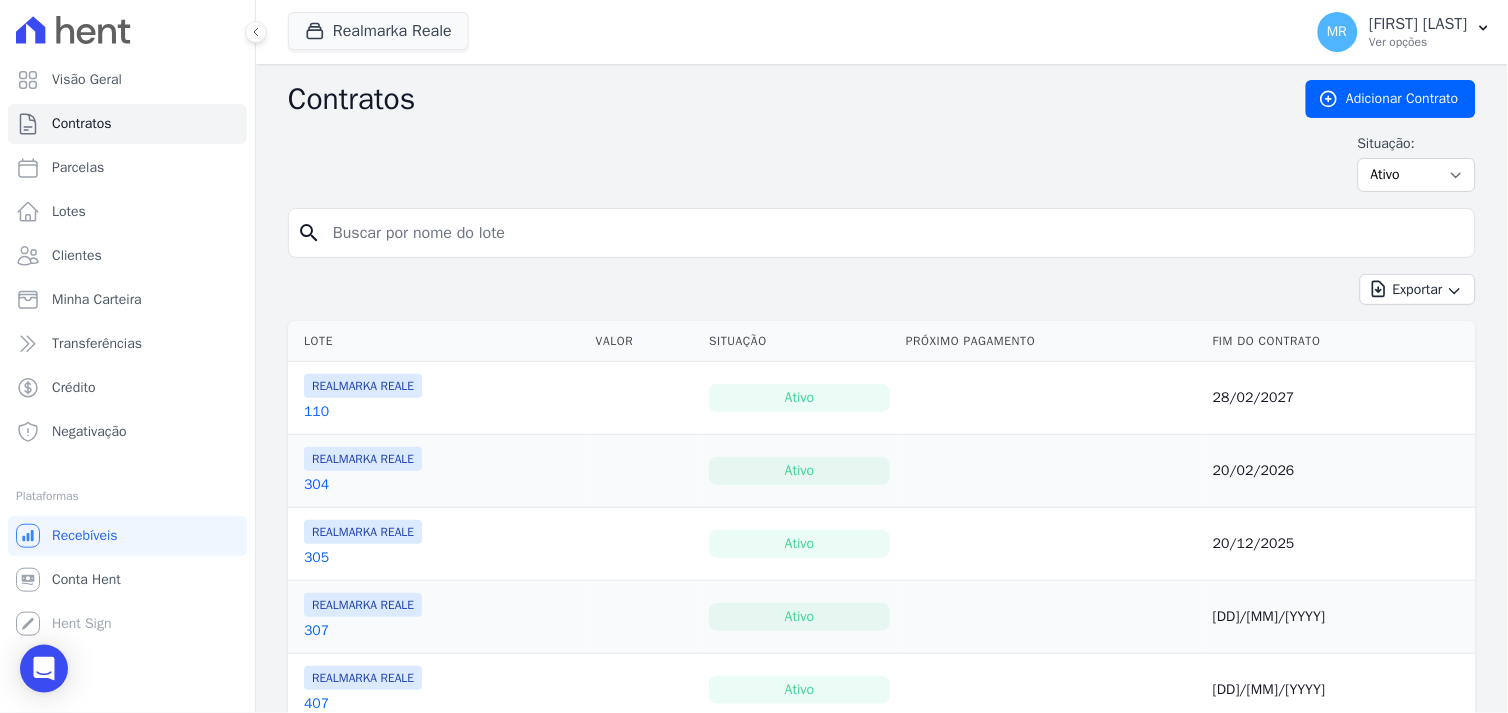 click on "Marcos Real" at bounding box center [1419, 24] 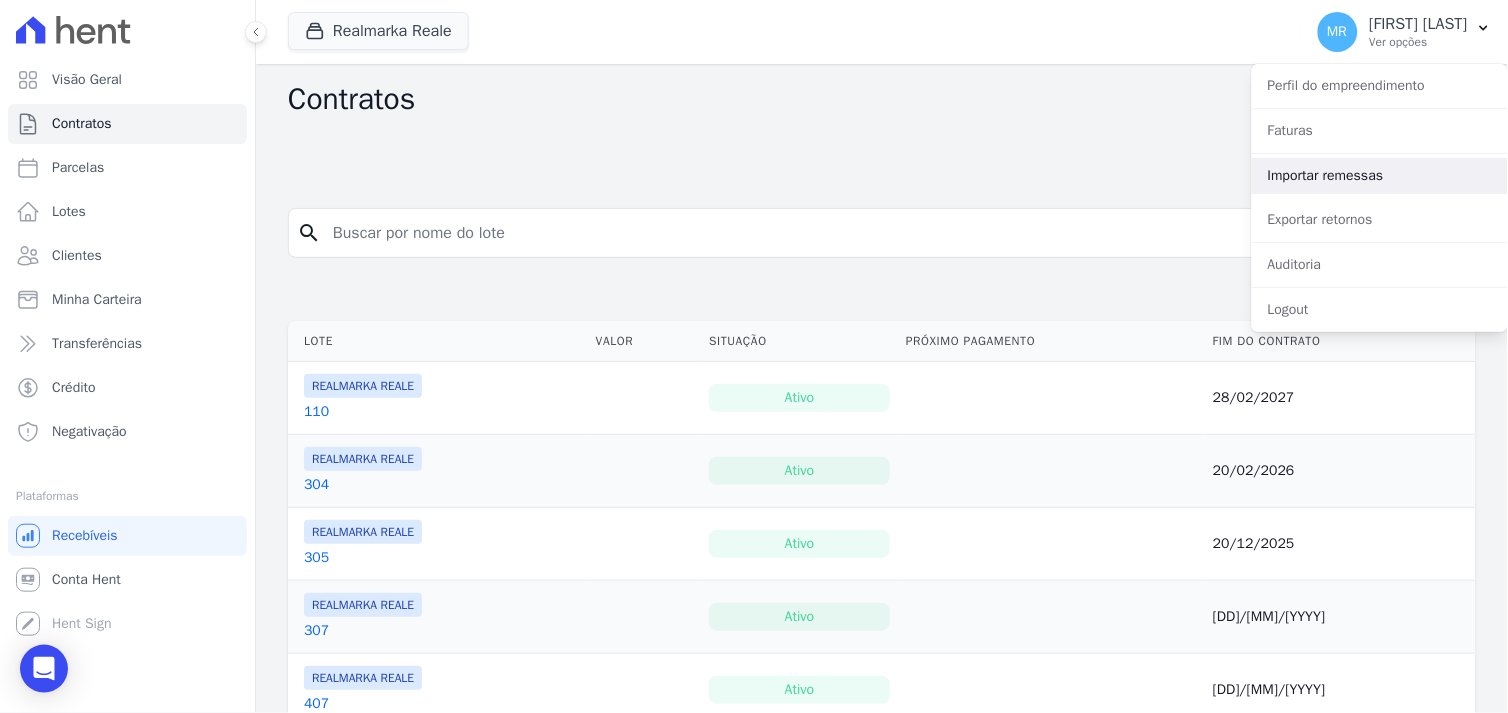 click on "Importar remessas" at bounding box center (1380, 176) 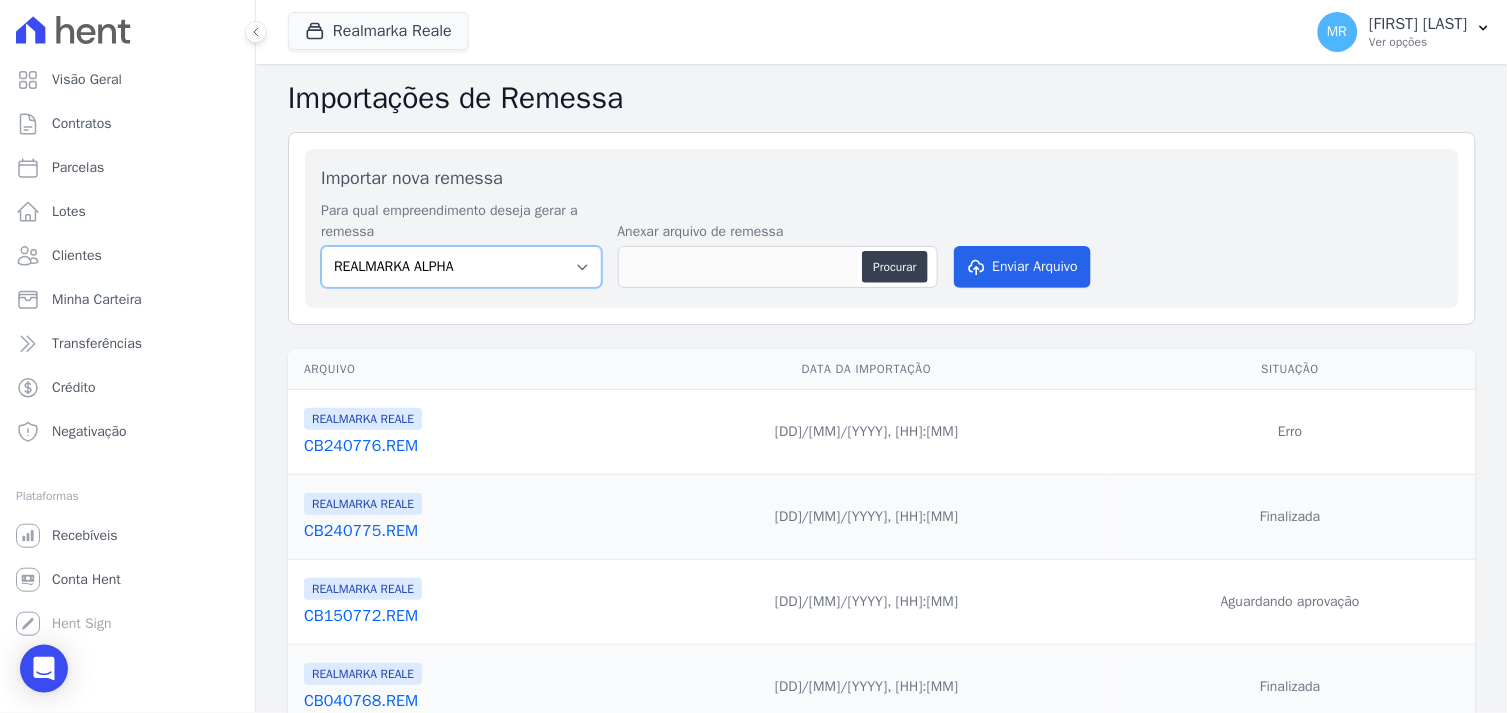 click on "REALMARKA ALPHA
REALMARKA REALE
RMK 2 EMPREENDIMENTOS OPERA" at bounding box center [461, 267] 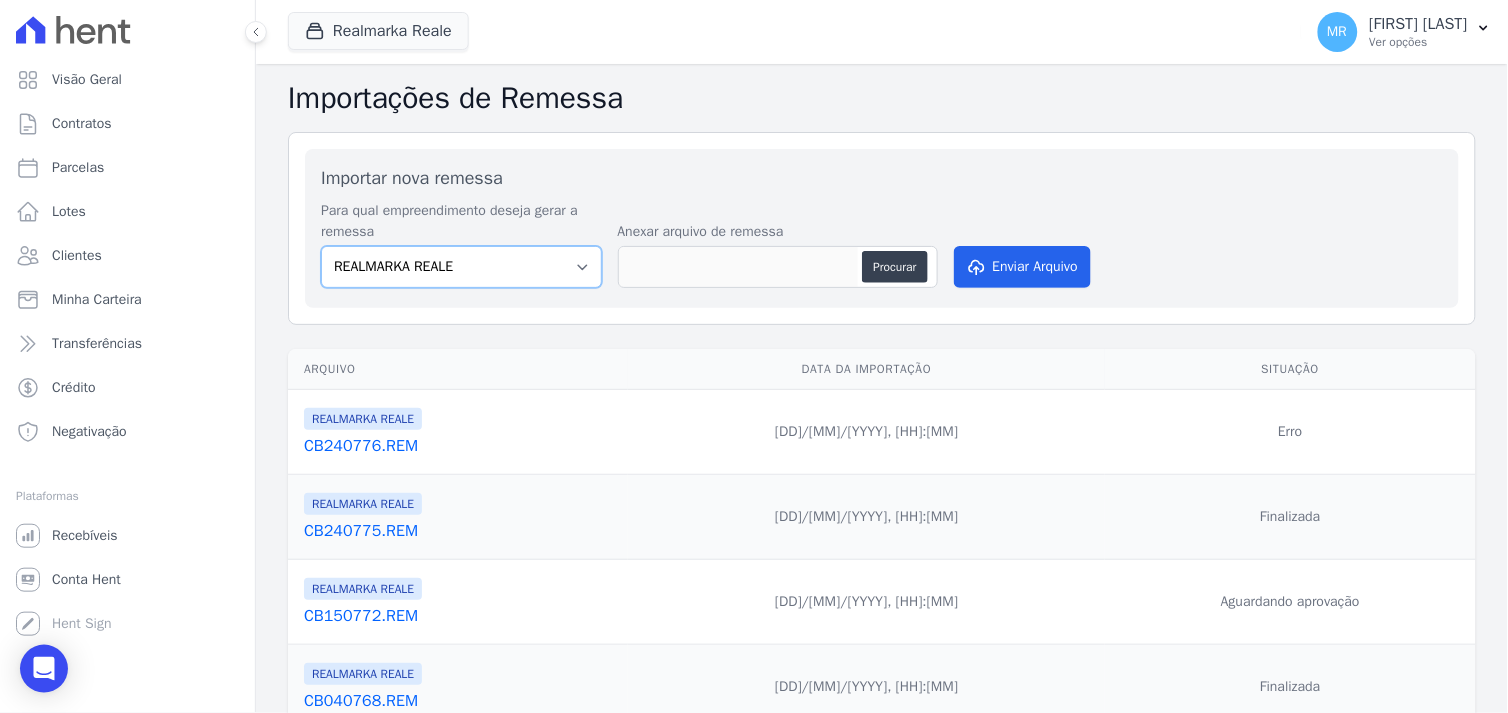 click on "REALMARKA ALPHA
REALMARKA REALE
RMK 2 EMPREENDIMENTOS OPERA" at bounding box center [461, 267] 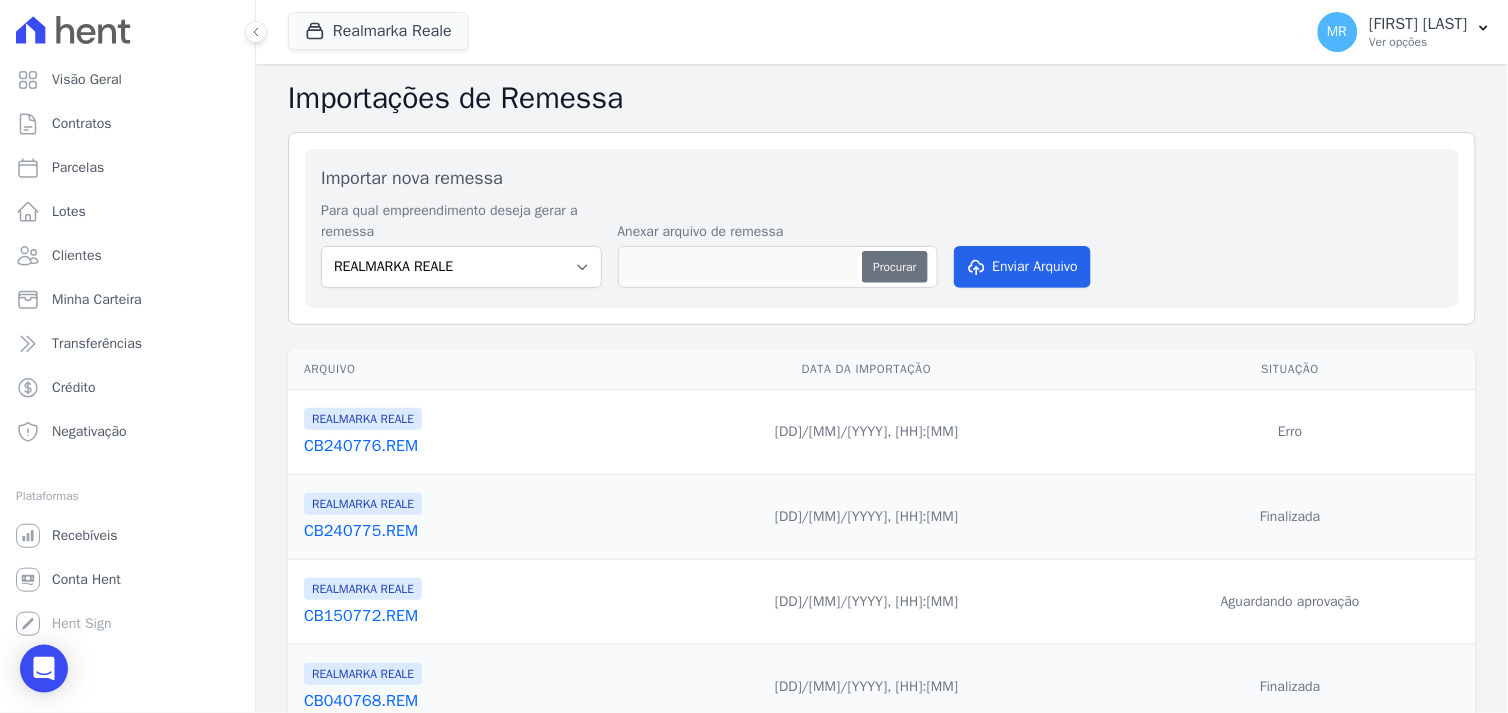 click on "Procurar" at bounding box center (894, 267) 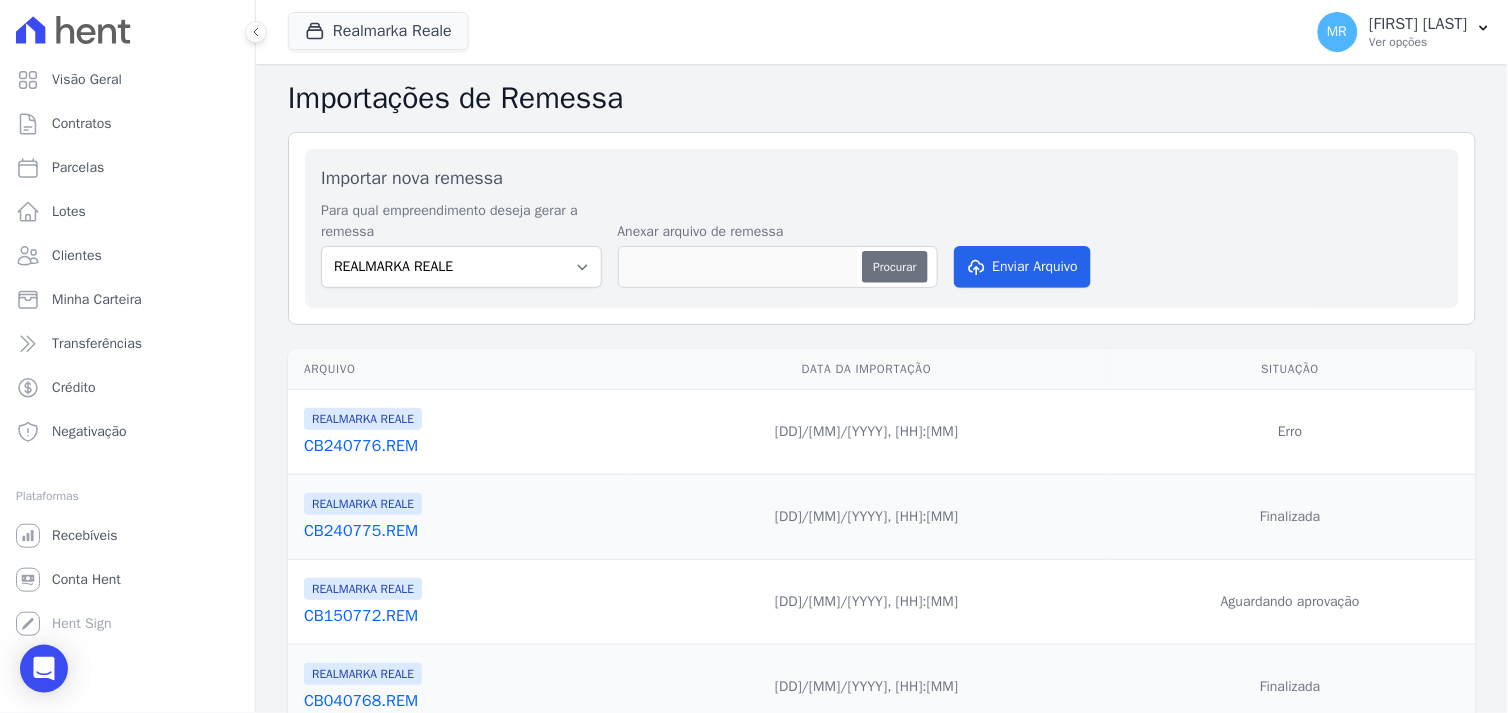 type on "CB040879.REM" 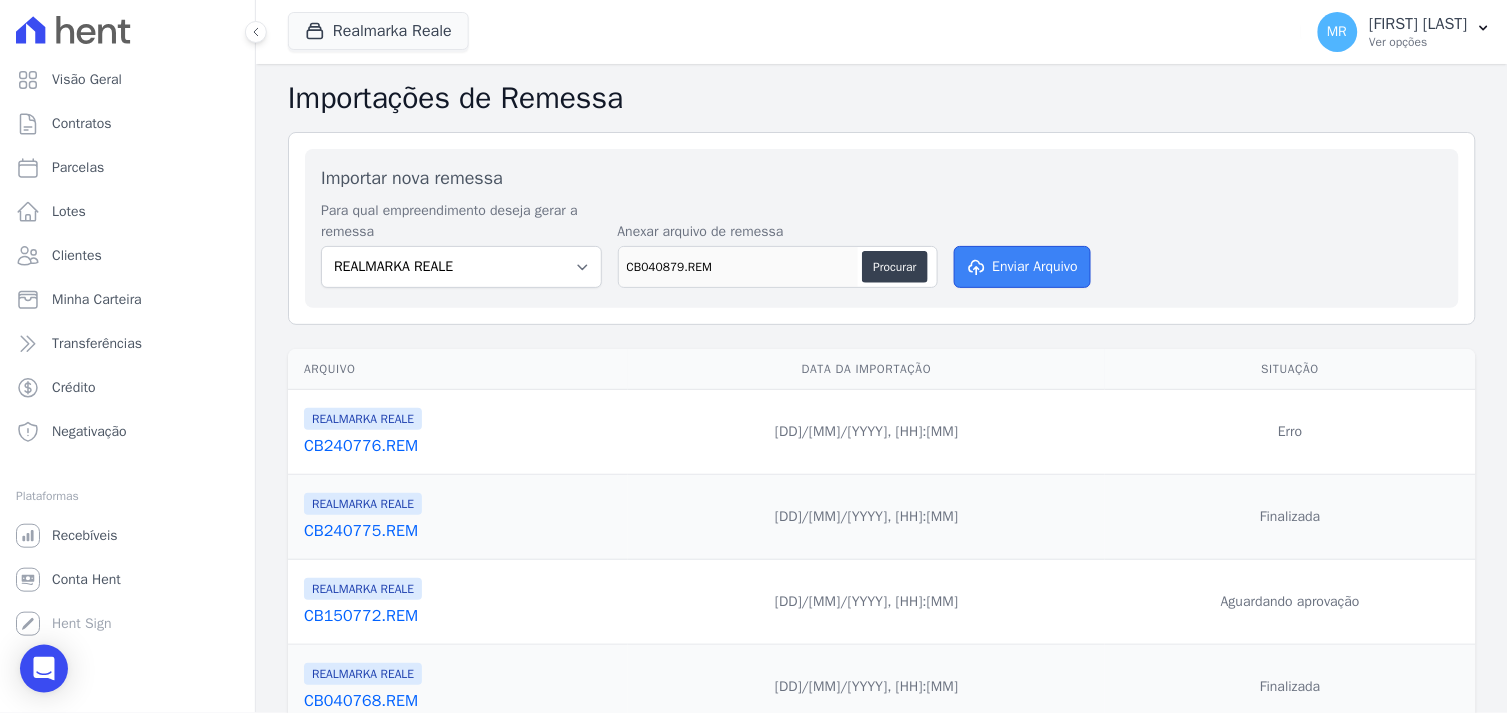 click on "Enviar Arquivo" at bounding box center (1023, 267) 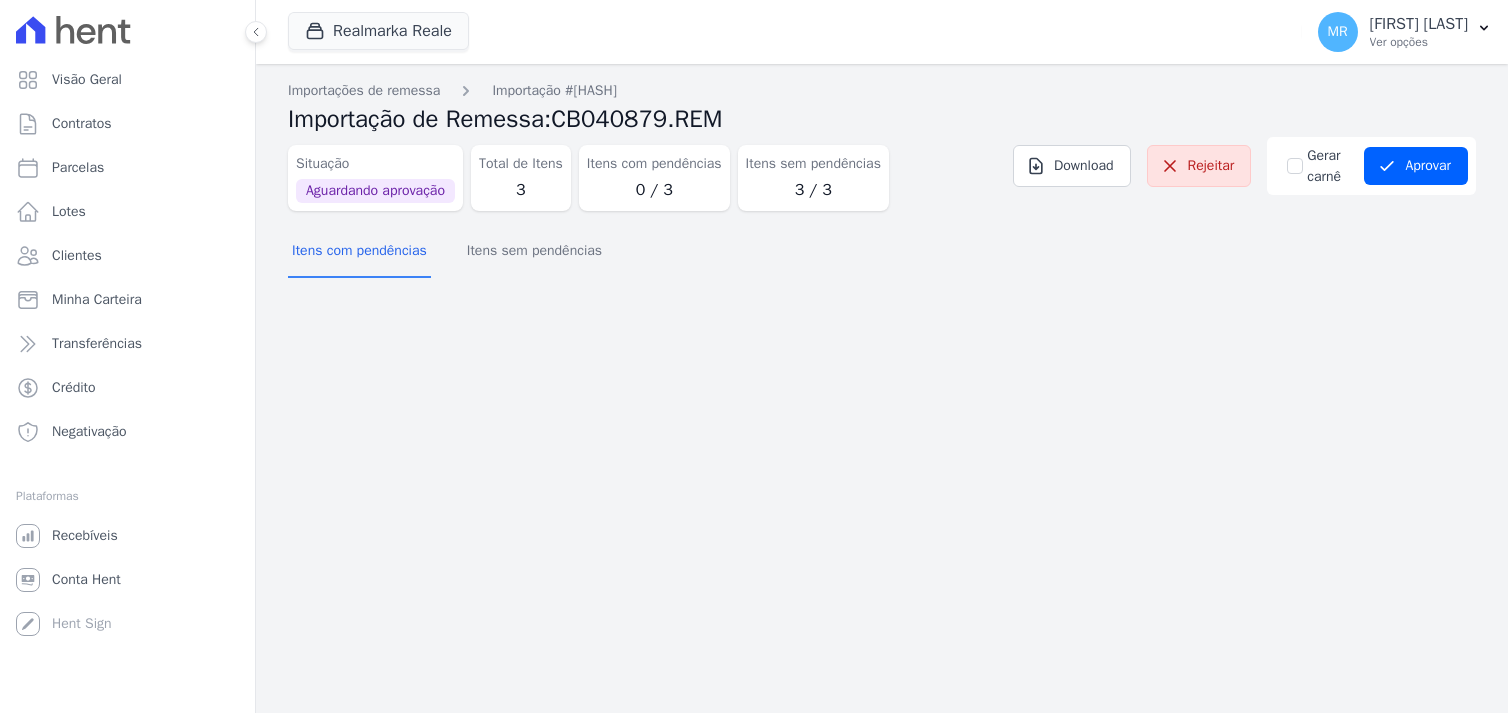 scroll, scrollTop: 0, scrollLeft: 0, axis: both 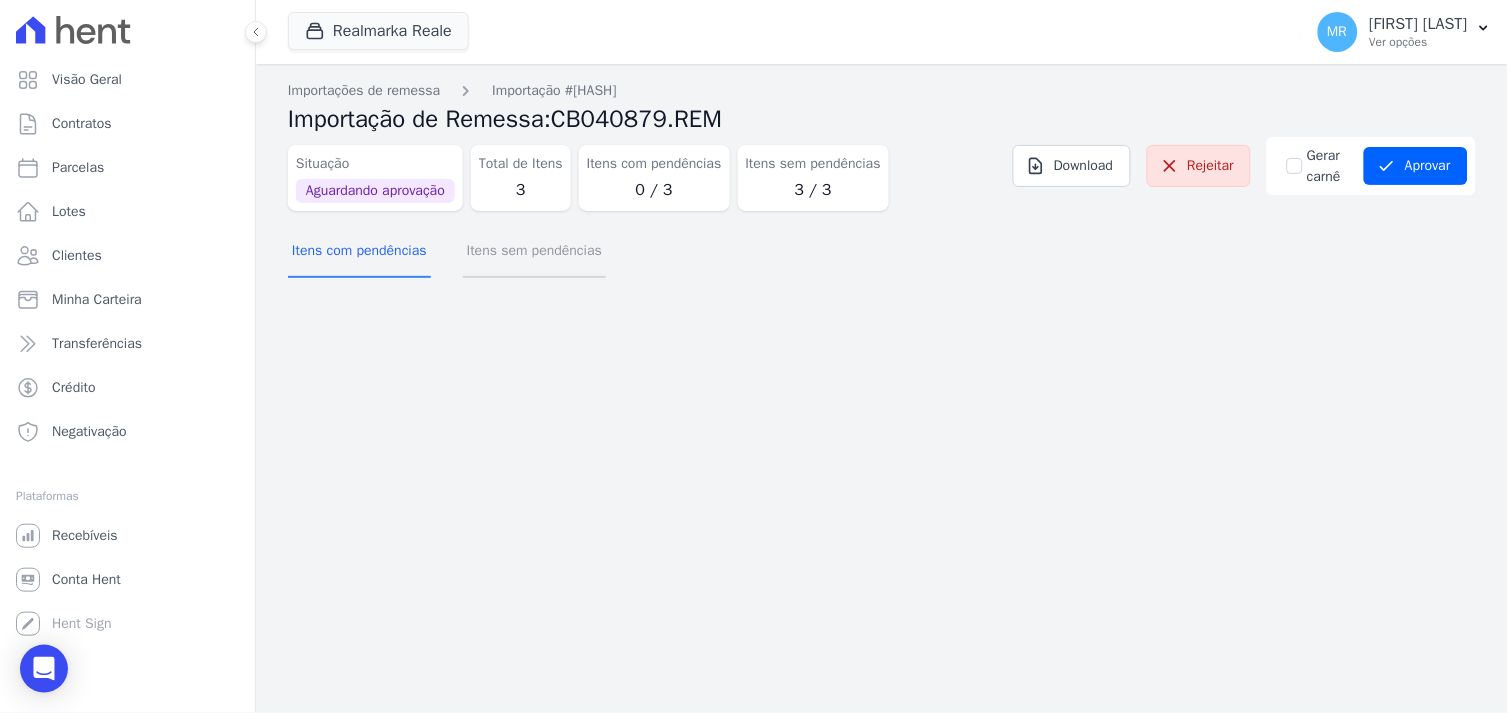 click on "Itens sem pendências" at bounding box center [534, 252] 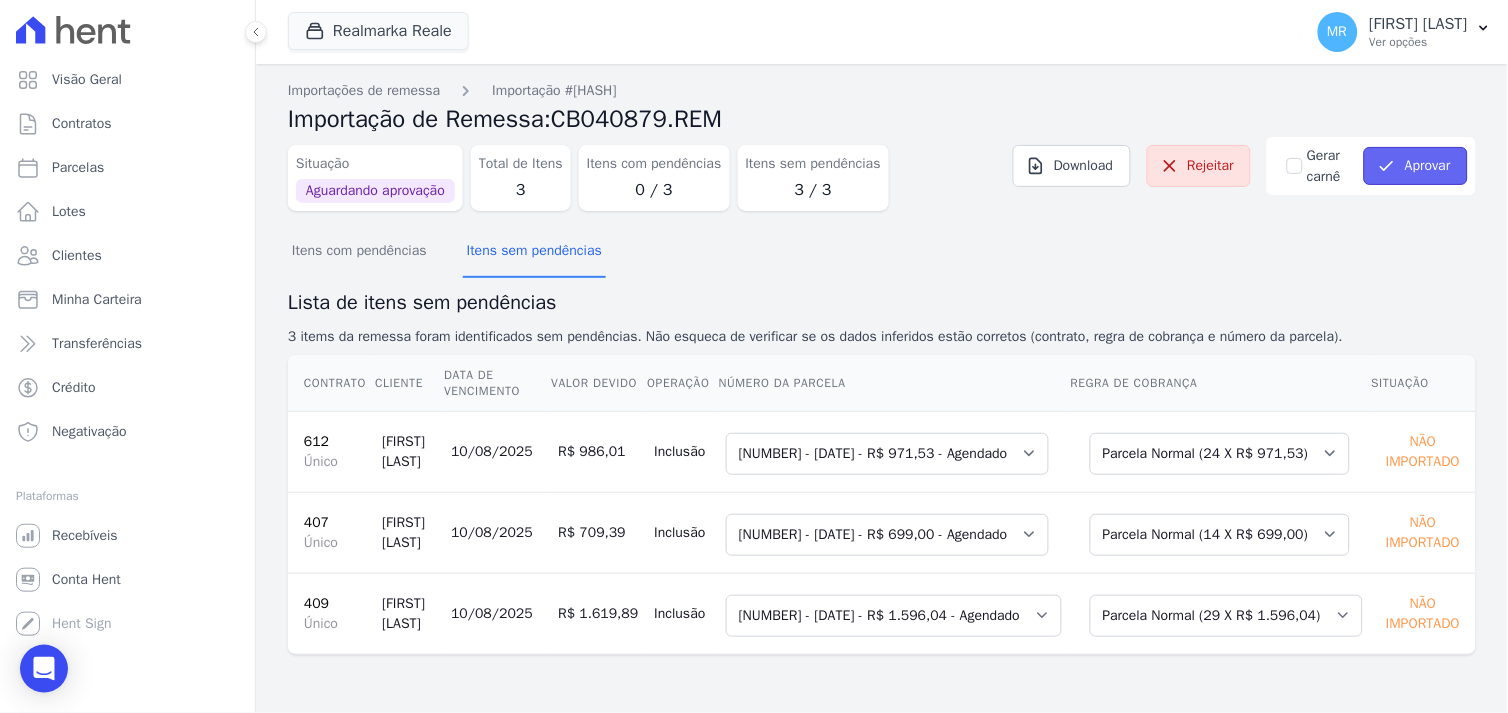 click on "Aprovar" at bounding box center (1416, 166) 